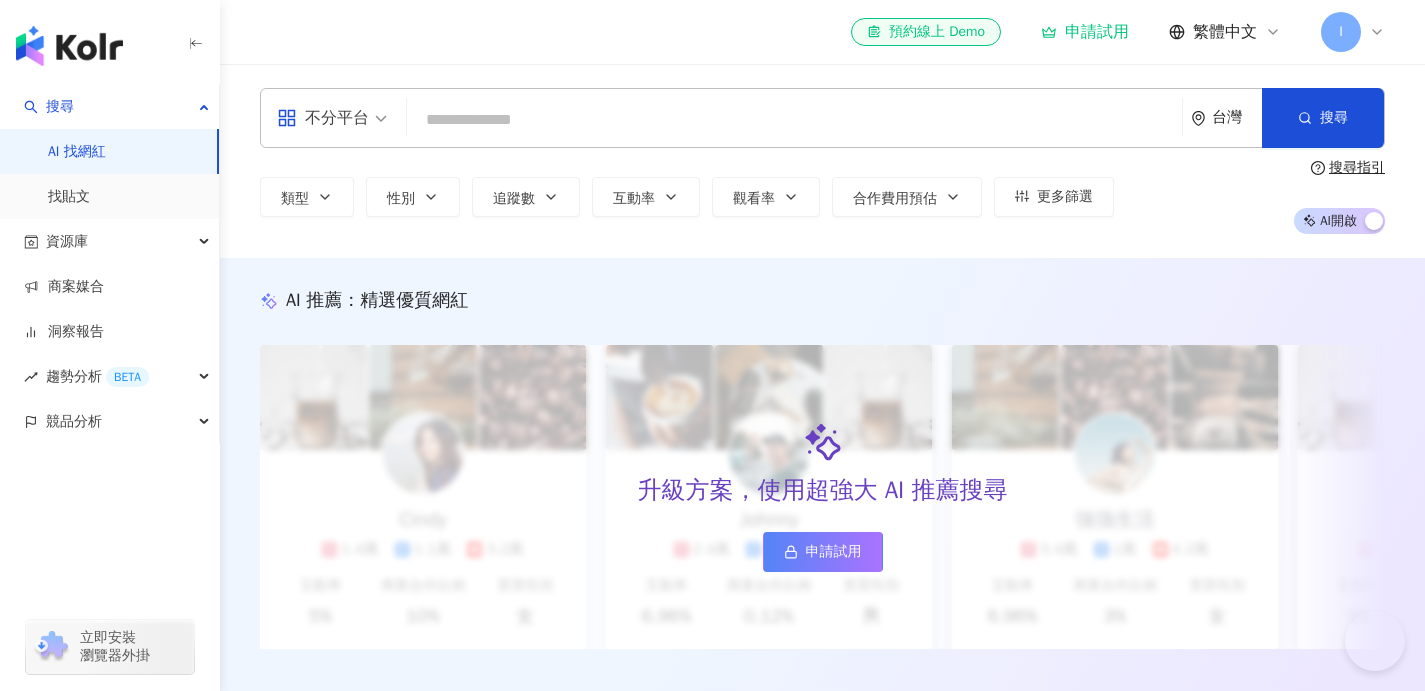 scroll, scrollTop: 0, scrollLeft: 0, axis: both 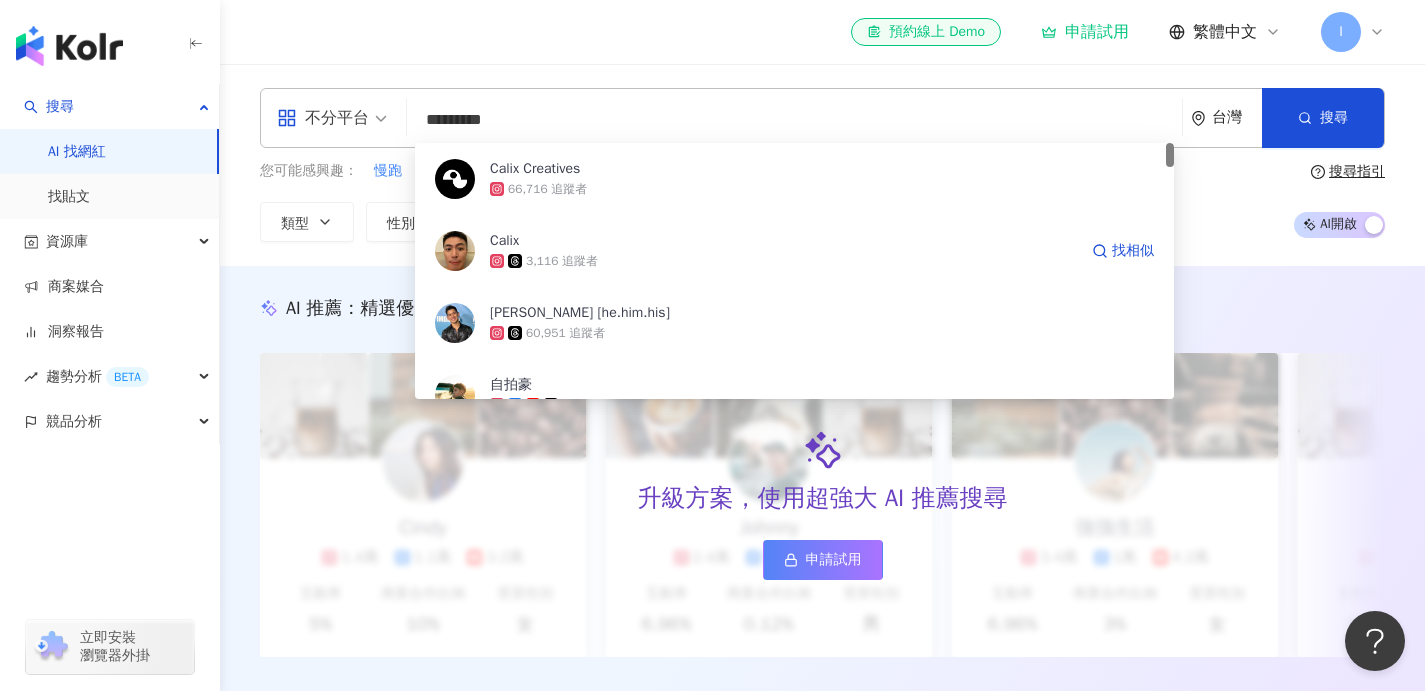 type on "**********" 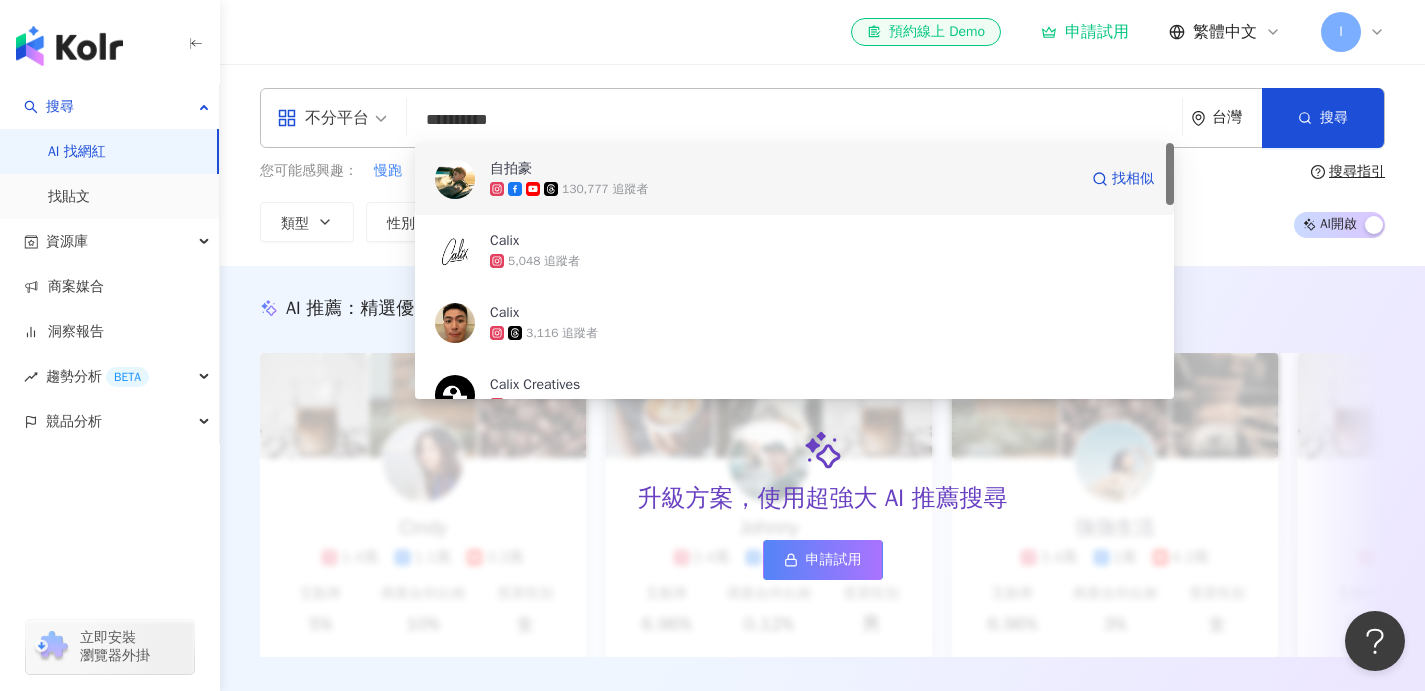 click on "自拍豪" at bounding box center [783, 169] 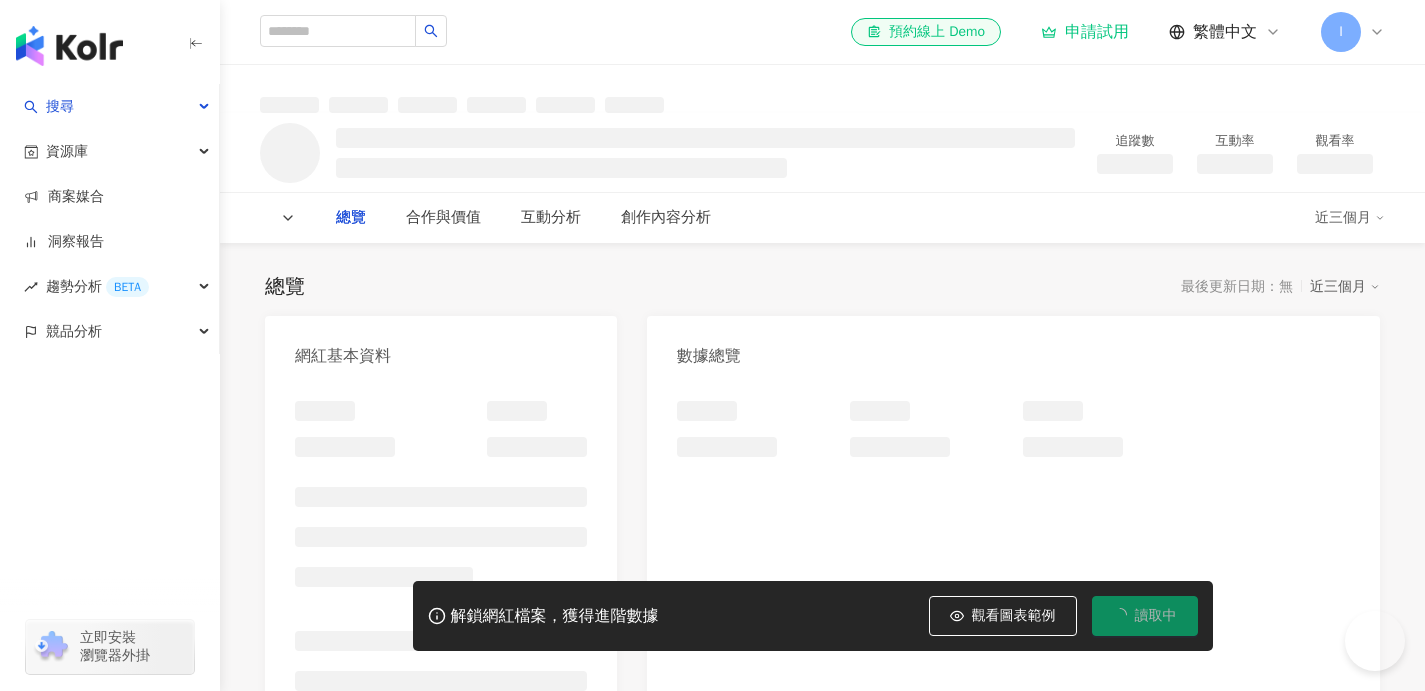 scroll, scrollTop: 0, scrollLeft: 0, axis: both 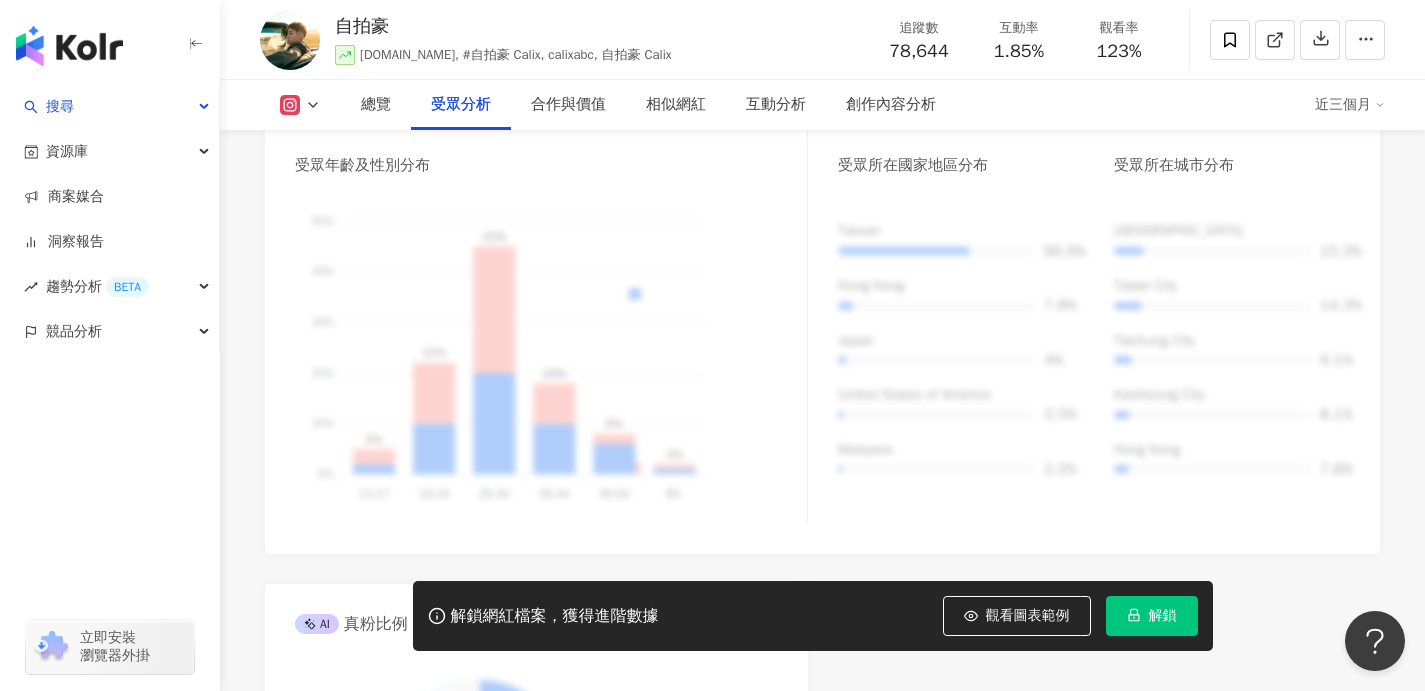 click on "受眾年齡及性別分布 男性 女性 50% 50% 40% 40% 30% 30% 20% 20% 10% 10% 0% 0% 5% 22% 45% 18% 8% 2% [PHONE_NUMBER] [PHONE_NUMBER] [PHONE_NUMBER] [PHONE_NUMBER] [PHONE_NUMBER] 65- 65-" at bounding box center [551, 339] 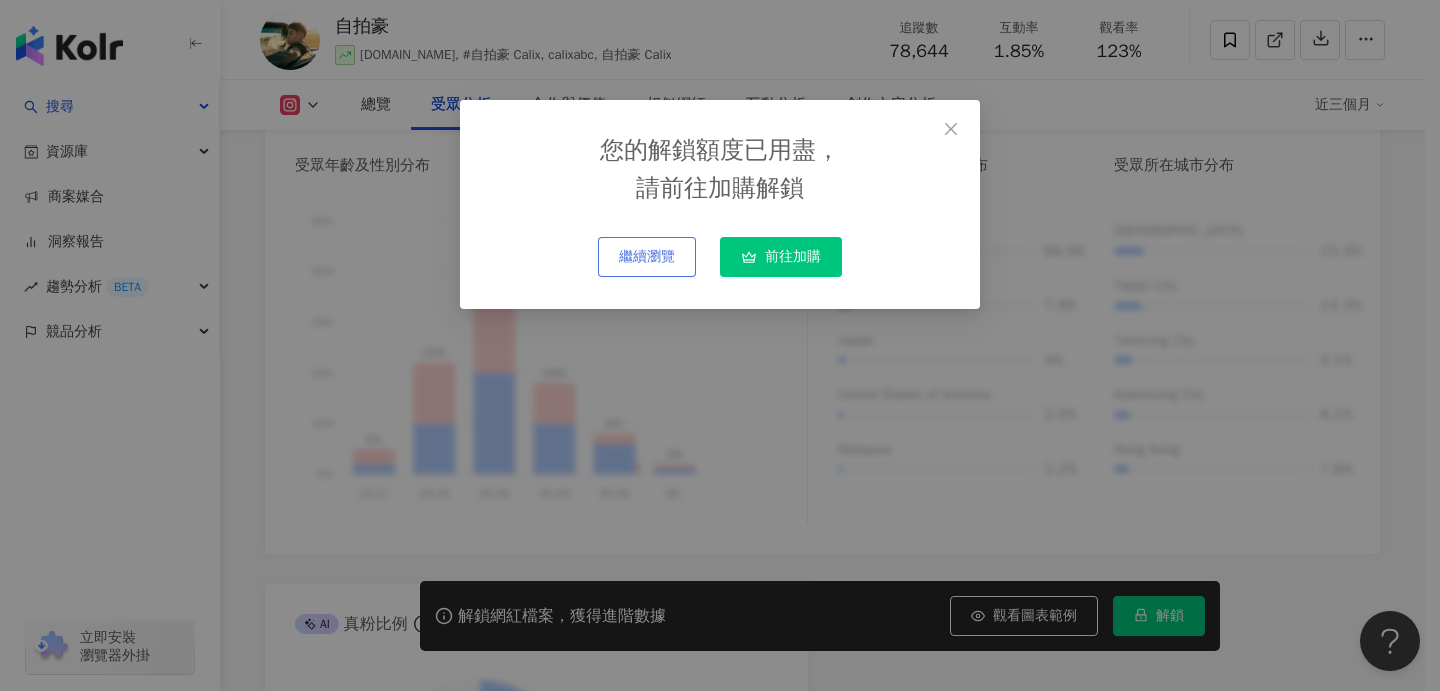click on "繼續瀏覽" at bounding box center (647, 257) 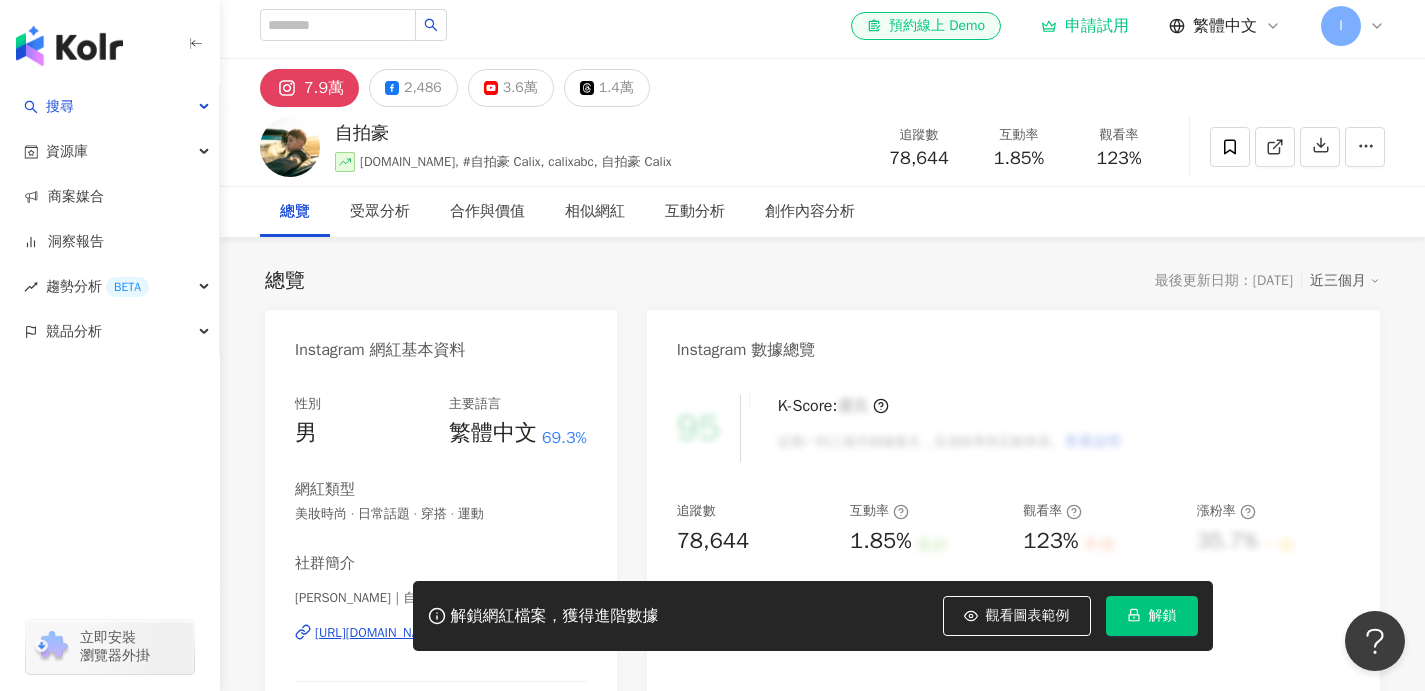 scroll, scrollTop: 0, scrollLeft: 0, axis: both 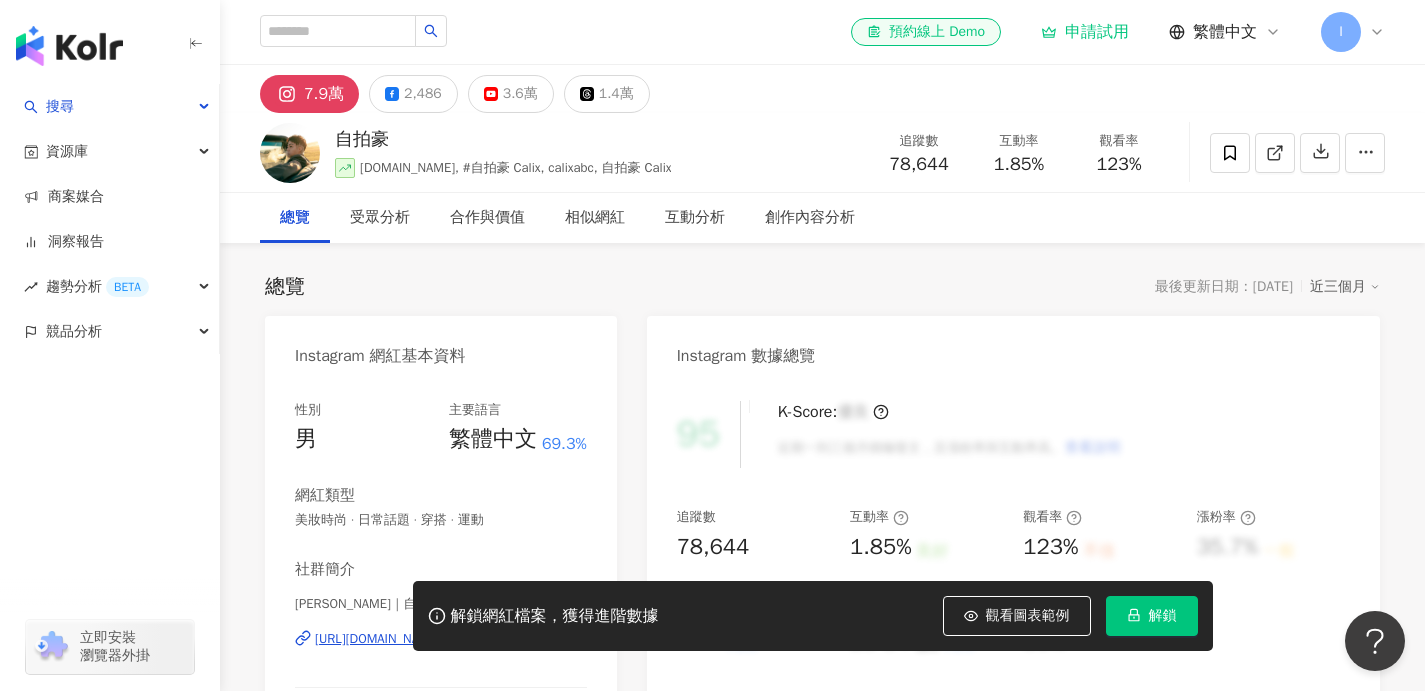 click on "123%" at bounding box center [1119, 165] 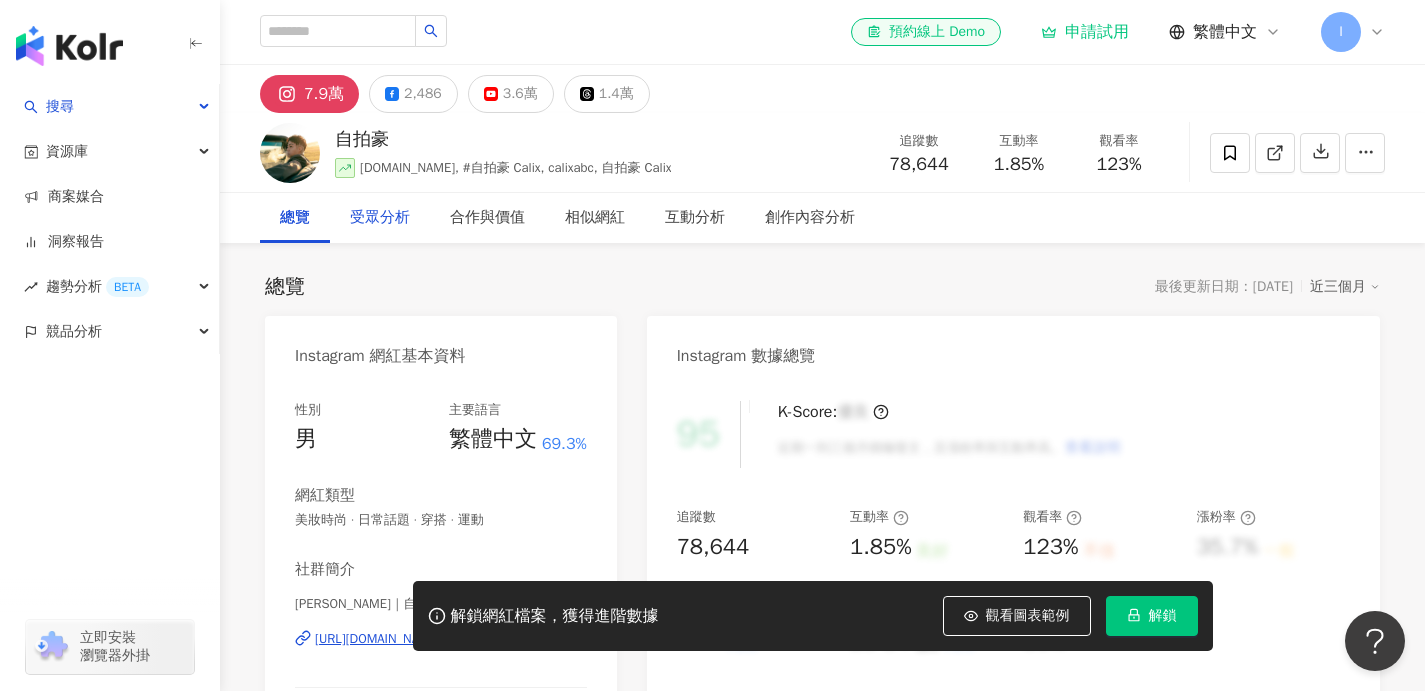 click on "受眾分析" at bounding box center [380, 218] 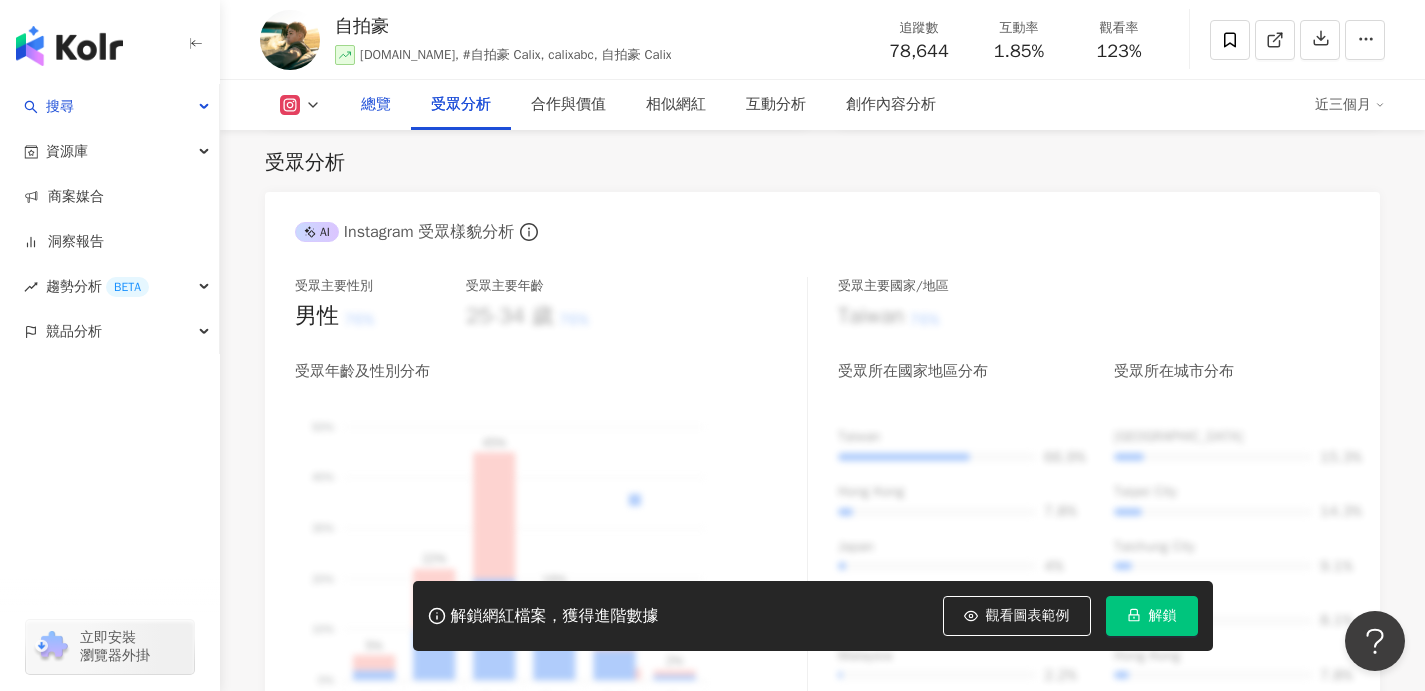click on "總覽" at bounding box center (376, 105) 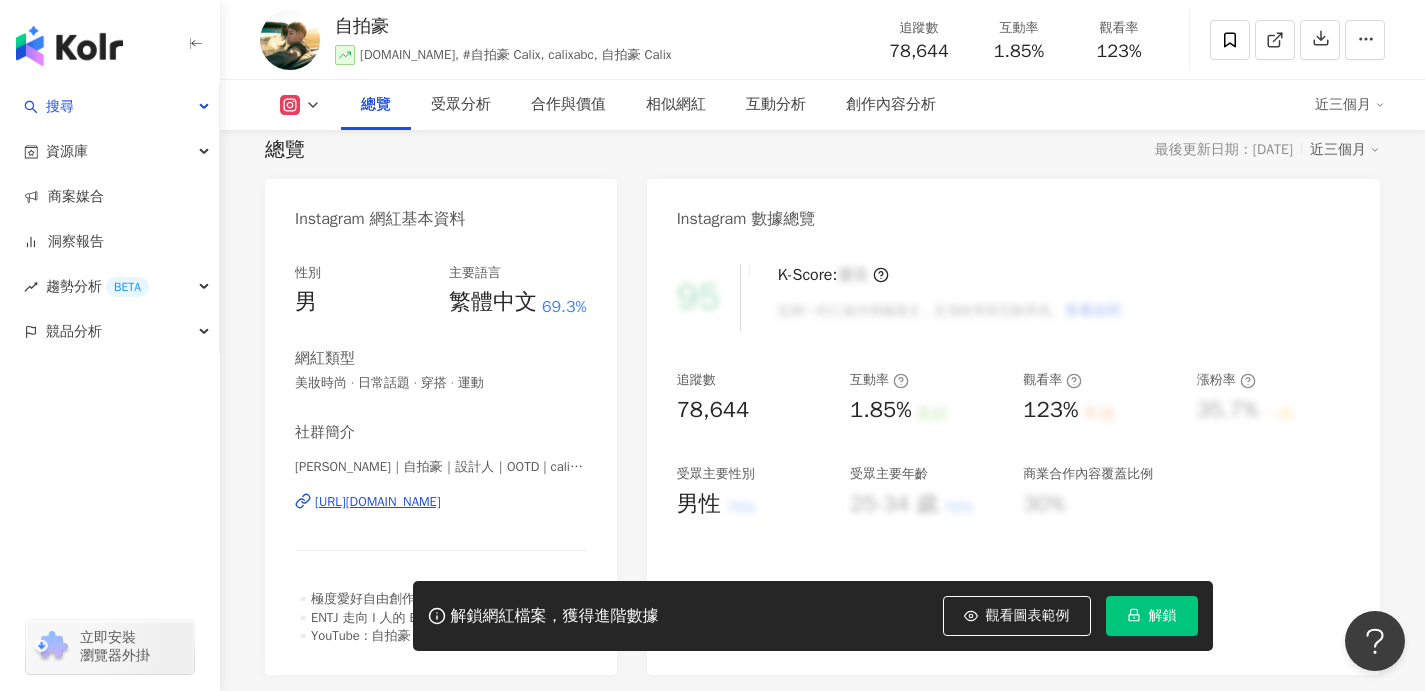 scroll, scrollTop: 59, scrollLeft: 0, axis: vertical 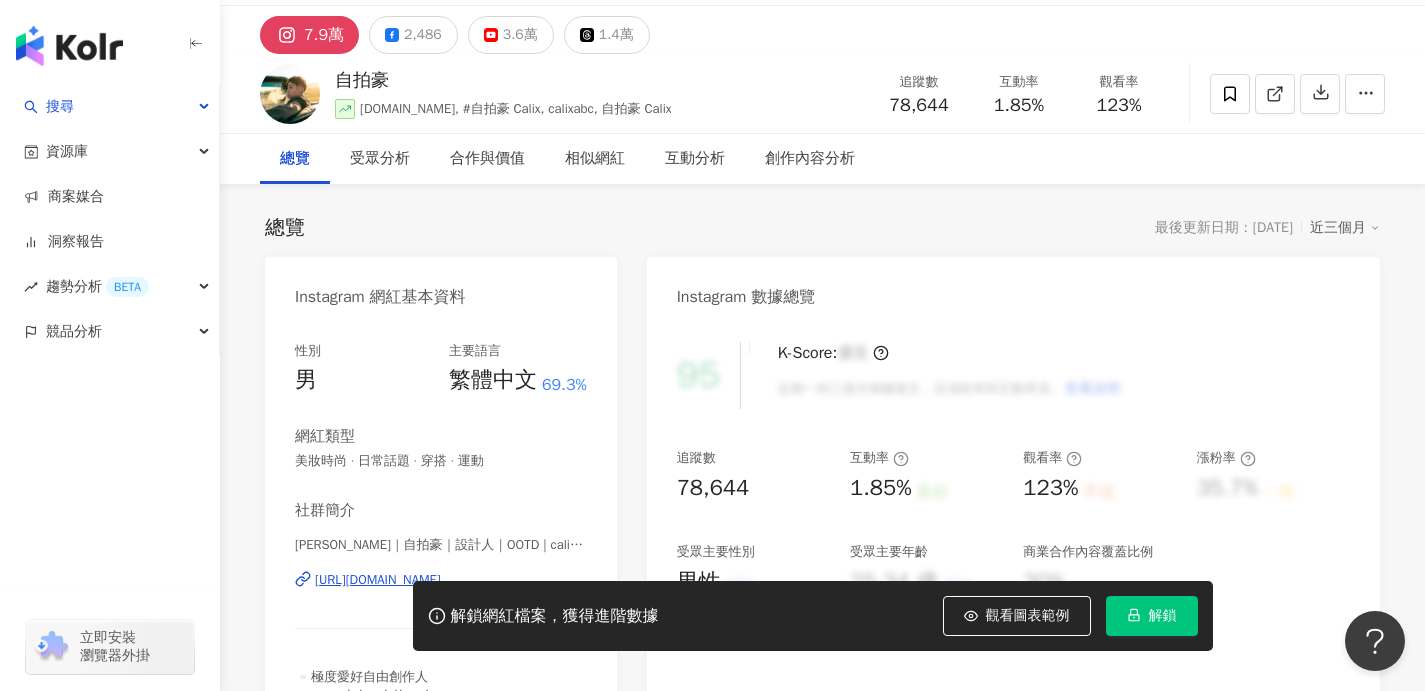 click on "近三個月" at bounding box center (1345, 228) 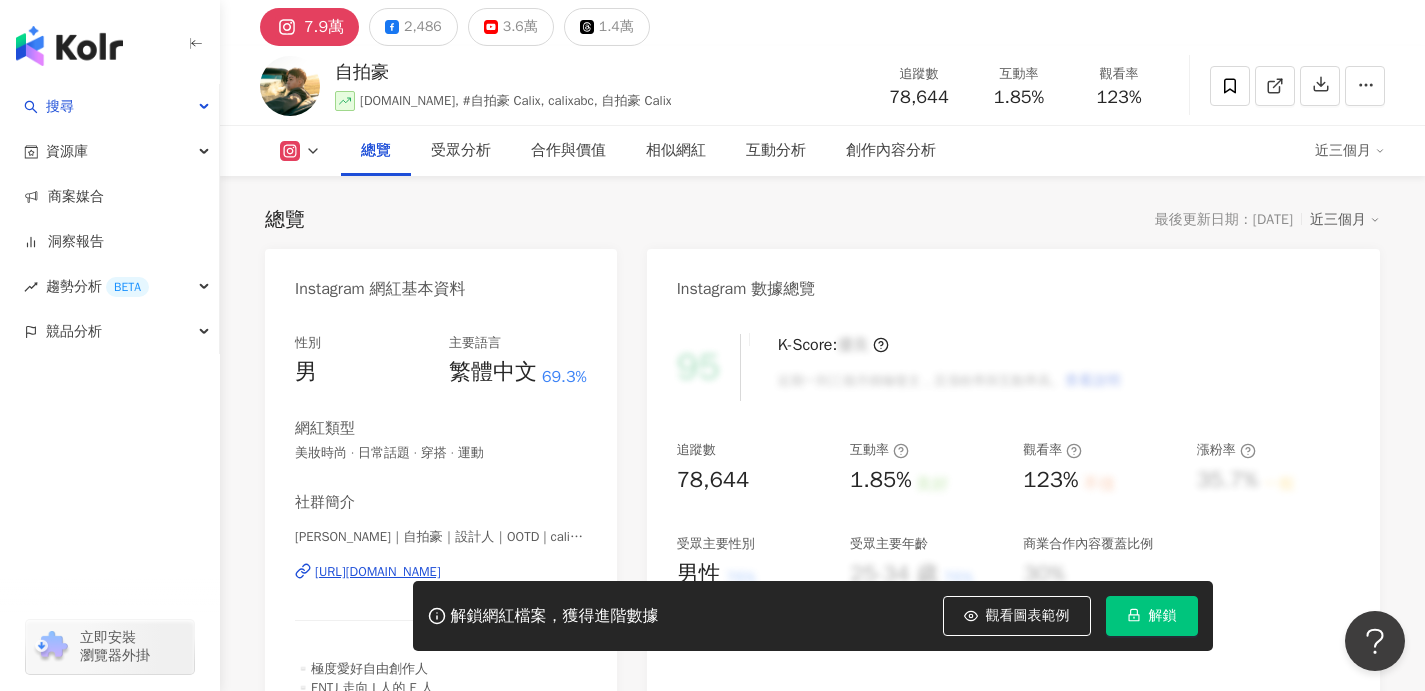 scroll, scrollTop: 114, scrollLeft: 0, axis: vertical 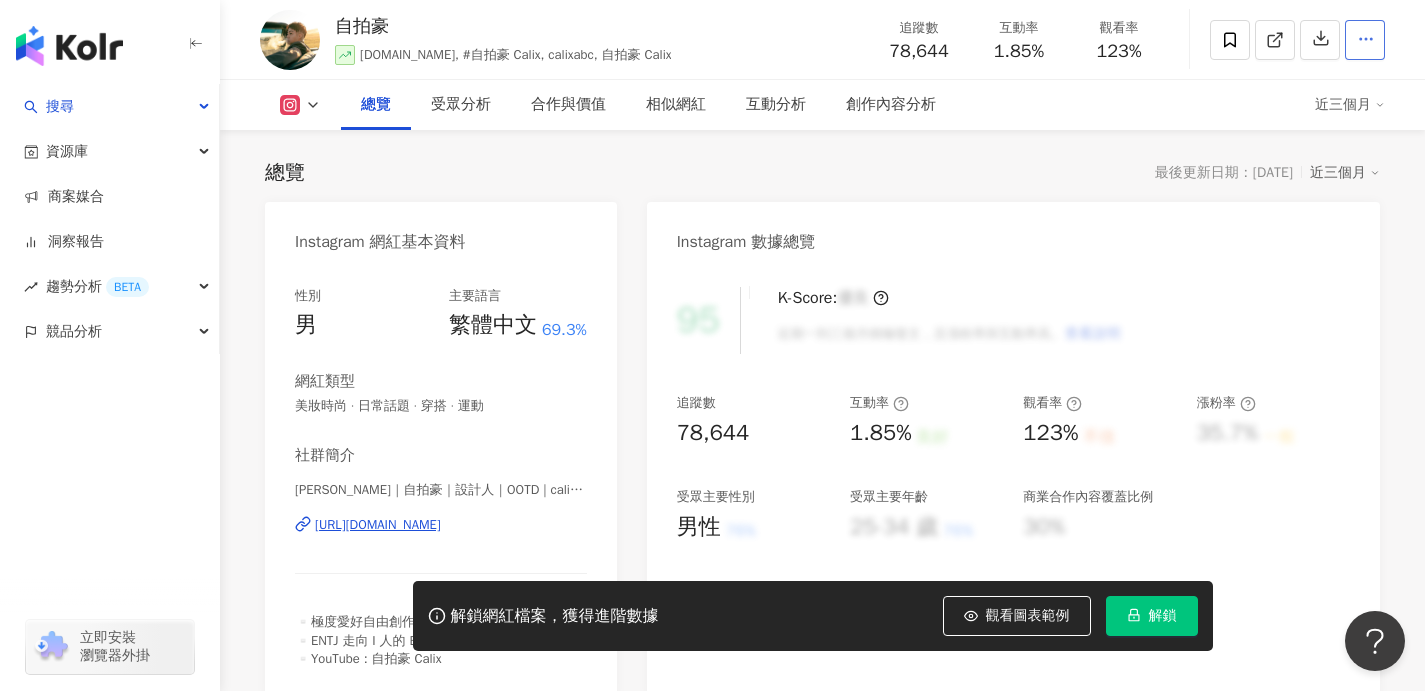 click 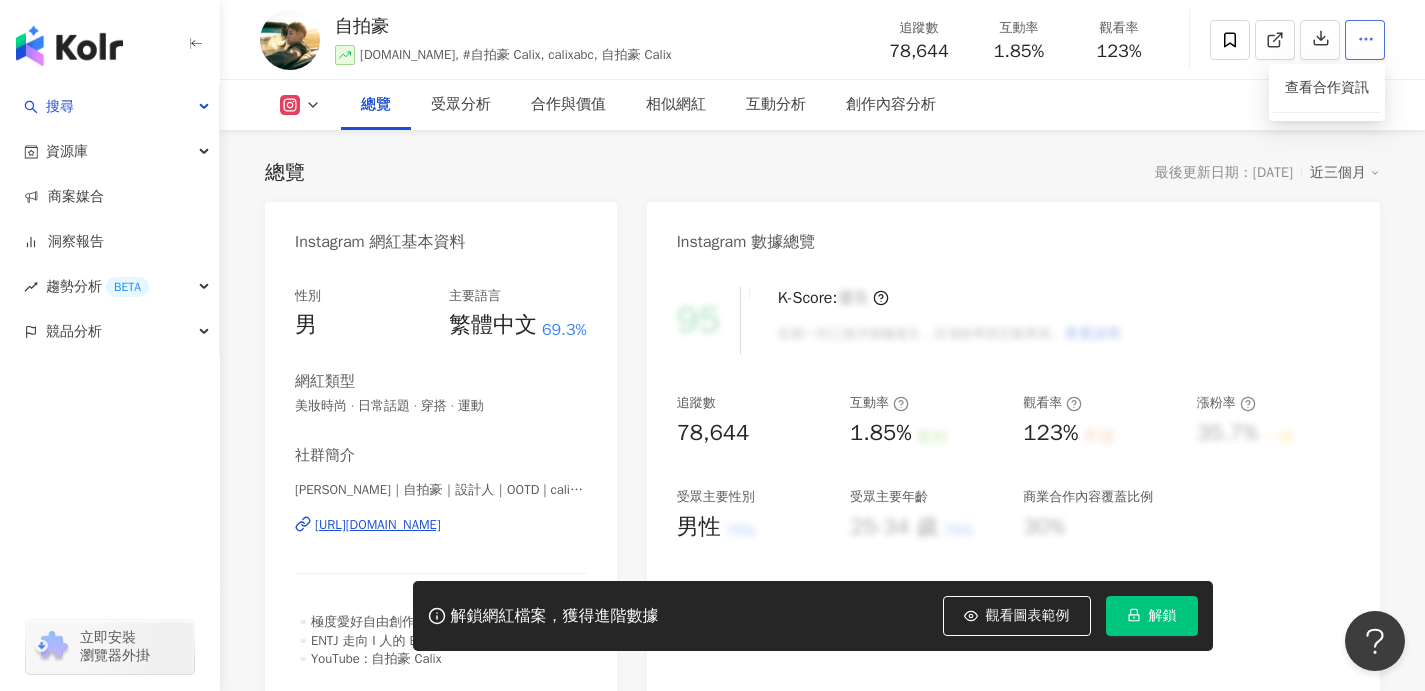 click 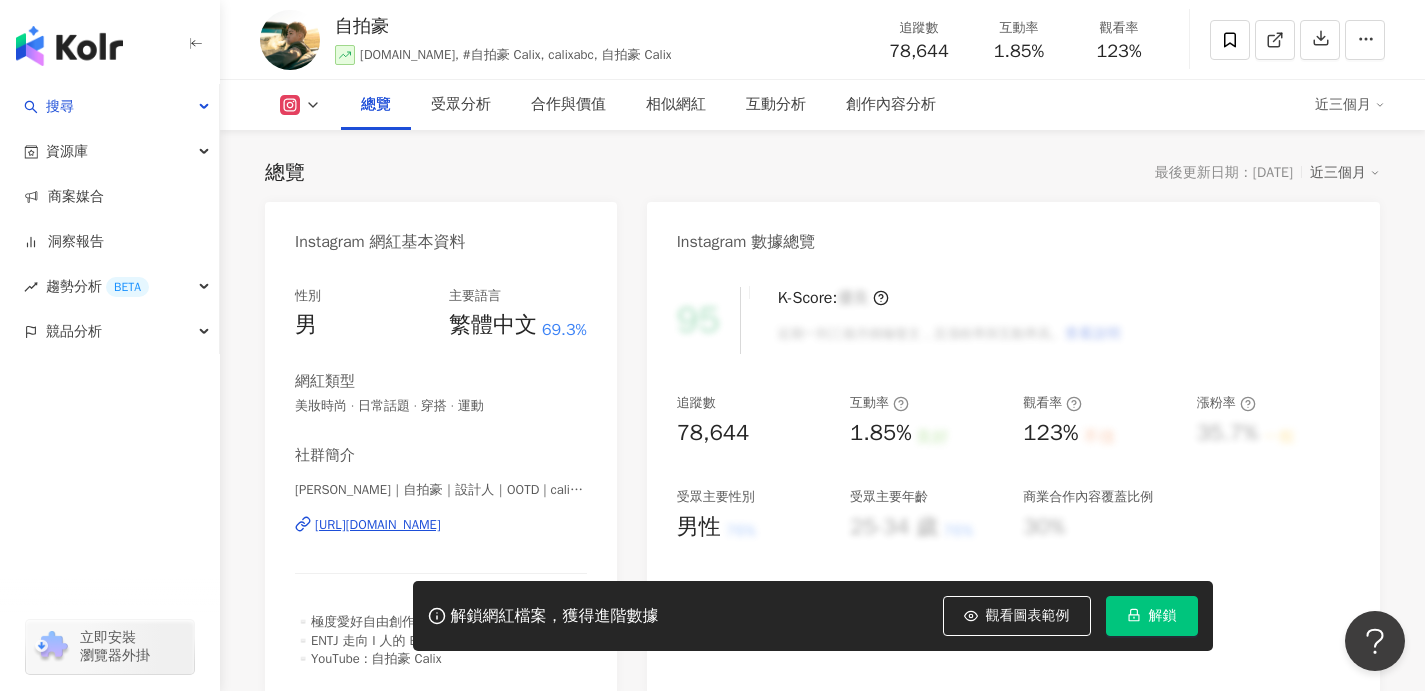 click on "95 K-Score :   優良 近期一到三個月積極發文，且漲粉率與互動率高。 查看說明 追蹤數   78,644 互動率   1.85% 良好 觀看率   123% 不佳 漲粉率   35.7% 一般 受眾主要性別   男性 76% 受眾主要年齡   25-34 歲 76% 商業合作內容覆蓋比例   30%" at bounding box center [1013, 482] 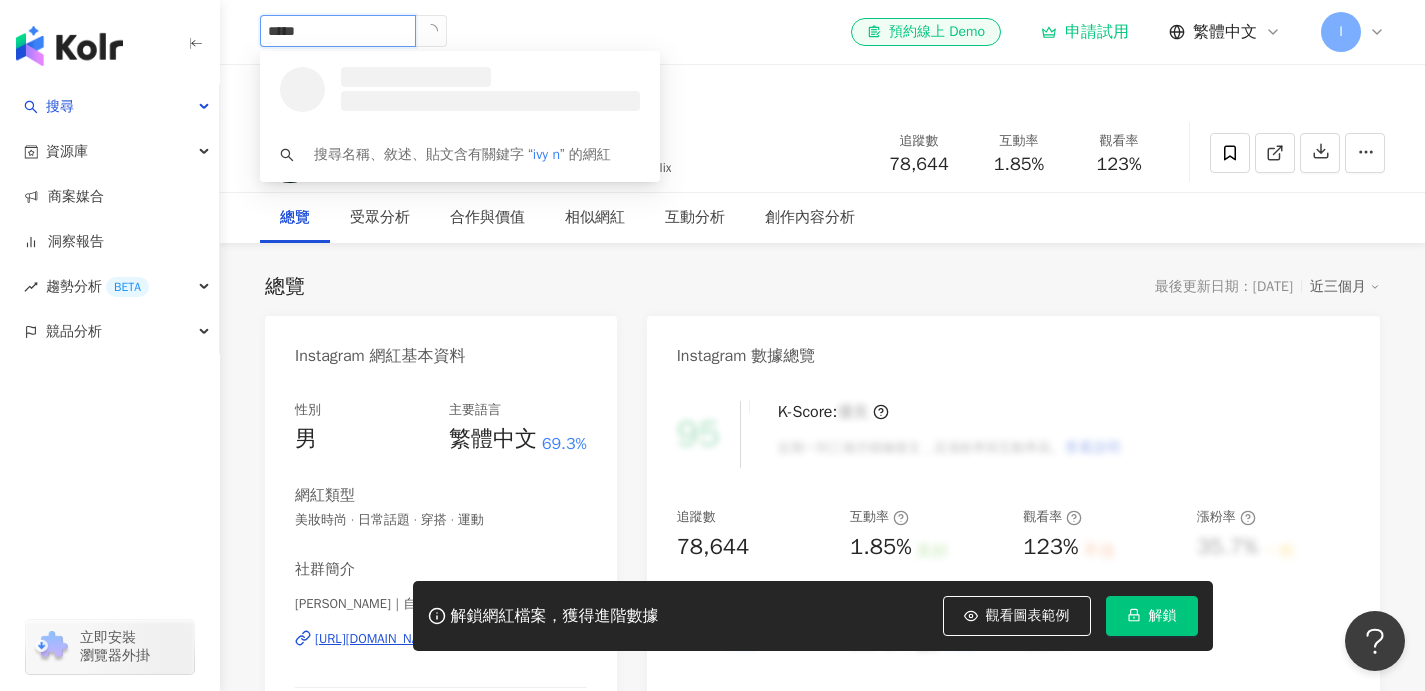 type on "******" 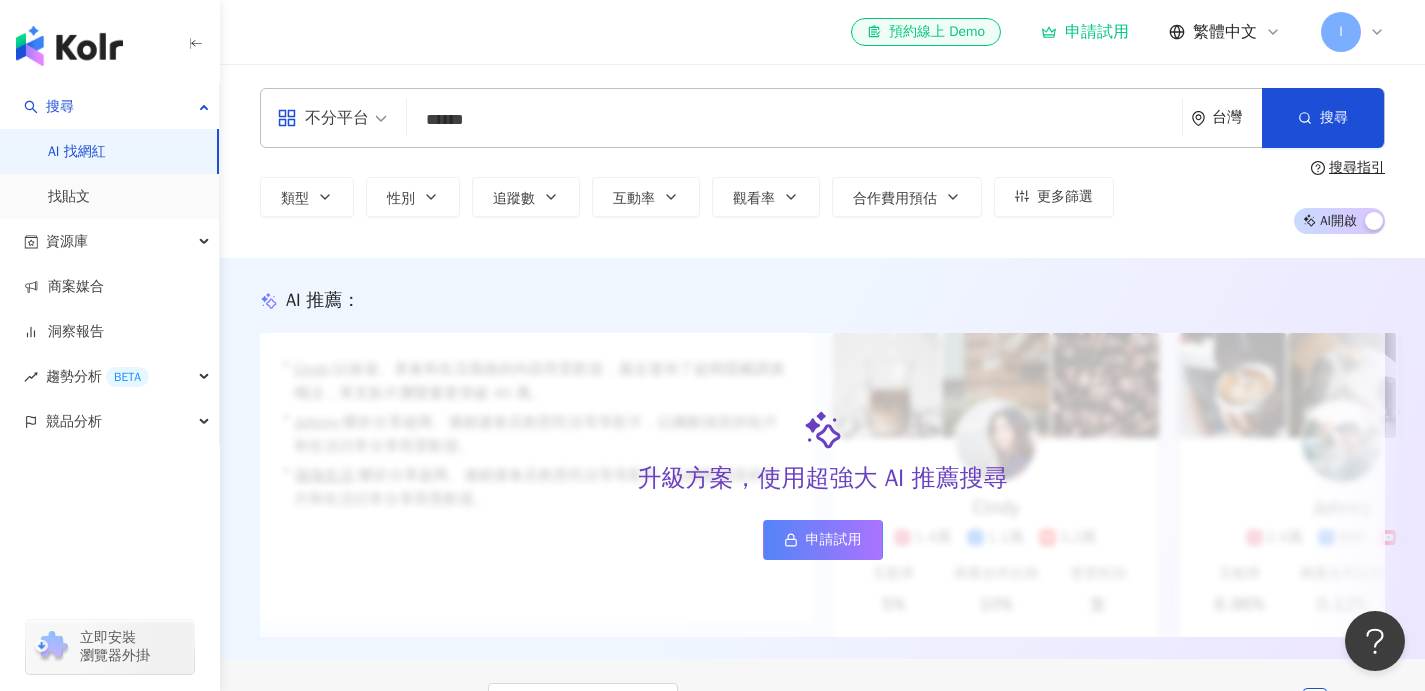 click on "台灣" at bounding box center (1226, 118) 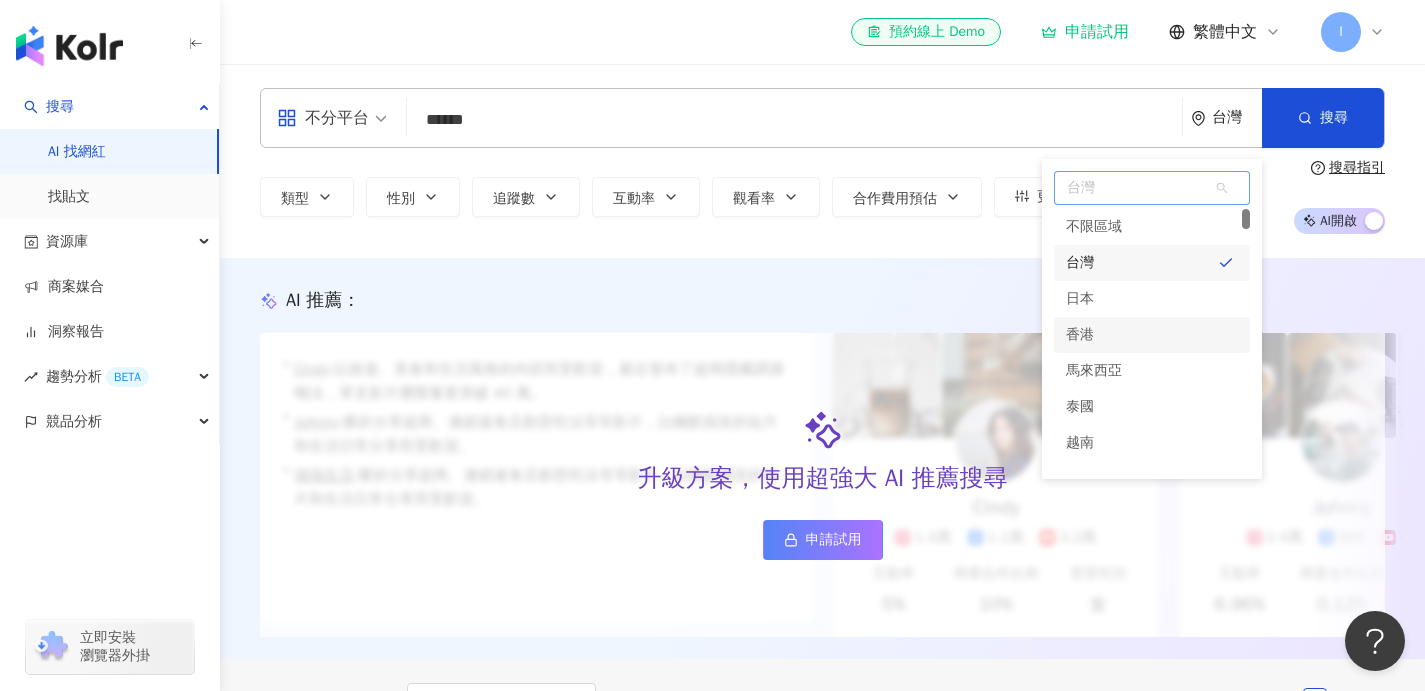 click on "香港" at bounding box center (1080, 335) 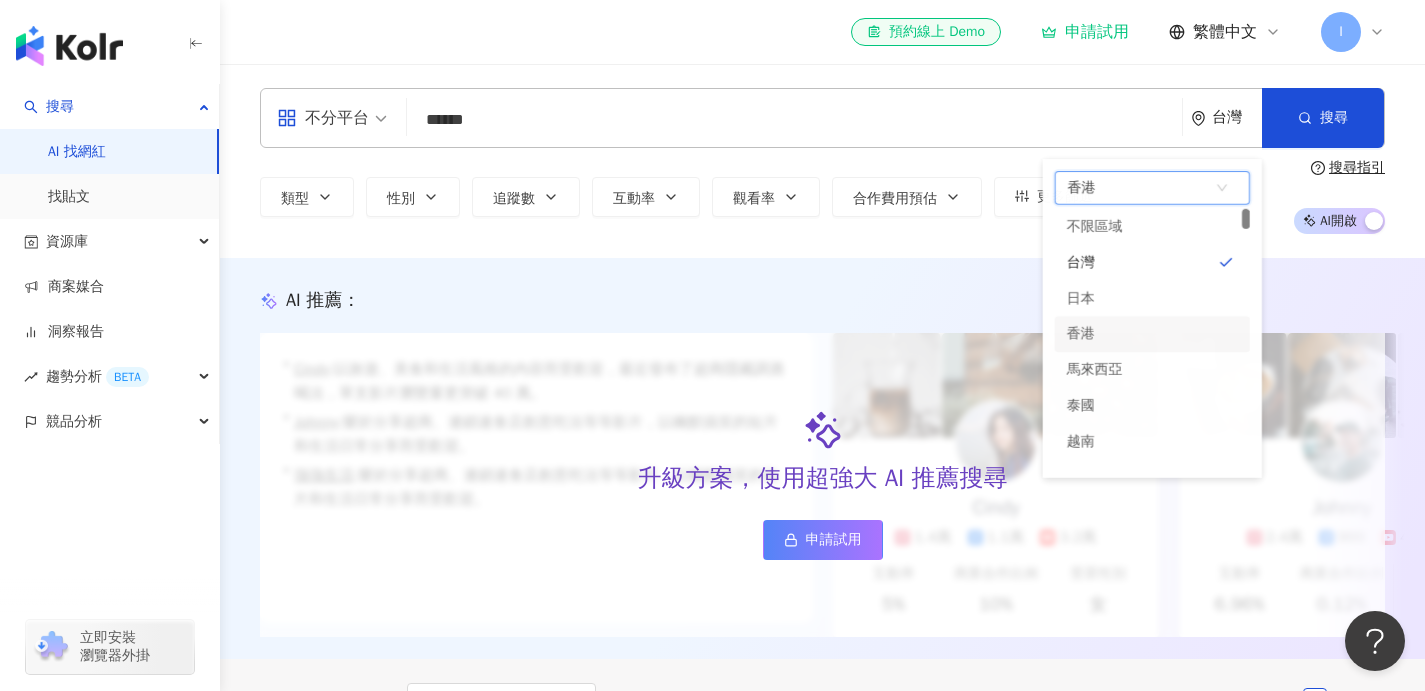 click on "AI 推薦 ： 升級方案，使用超強大 AI 推薦搜尋 申請試用 • [PERSON_NAME]  :  以旅遊、美食和生活風格的內容而受歡迎，最近發布了超商隱藏調酒喝法，單支影片瀏覽量更突破 40 萬。 • [PERSON_NAME]  :  樂於分享超商、連鎖速食店創意吃法等等影片，以幽默搞笑的短片和生活日常分享而受歡迎。 • 強強生活  :  樂於分享超商、連鎖速食店創意吃法等等影片，以幽默搞笑的短片和生活日常分享而受歡迎。 對您有幫助嗎？ Cindy 1.4萬 1.1萬 3.2萬 互動率 5% 商業合作比例 10% 受眾性別 女 Johnny 2.4萬 999 4.2萬 互動率 6.96% 商業合作比例 0.12% 受眾性別 男 強強生活 3.4萬 1萬 4.2萬 互動率 6.96% 商業合作比例 3% 受眾性別 女" at bounding box center [822, 458] 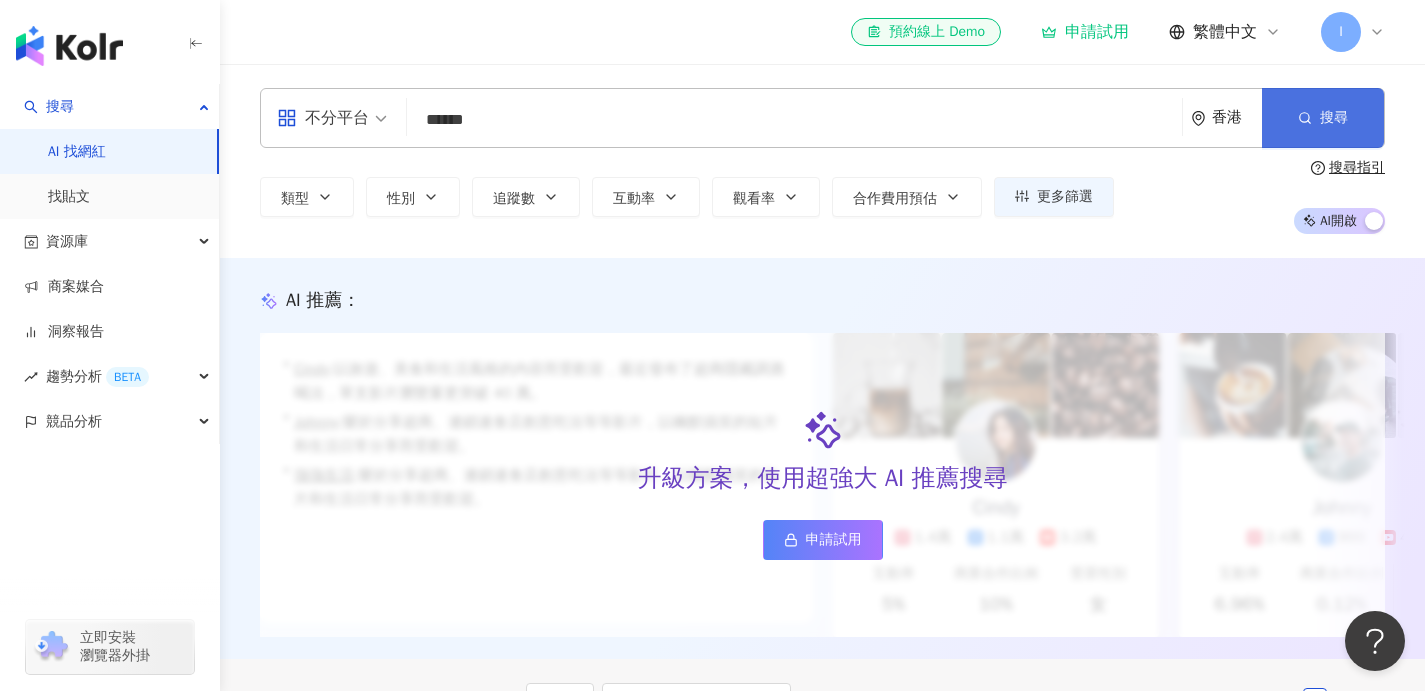 click 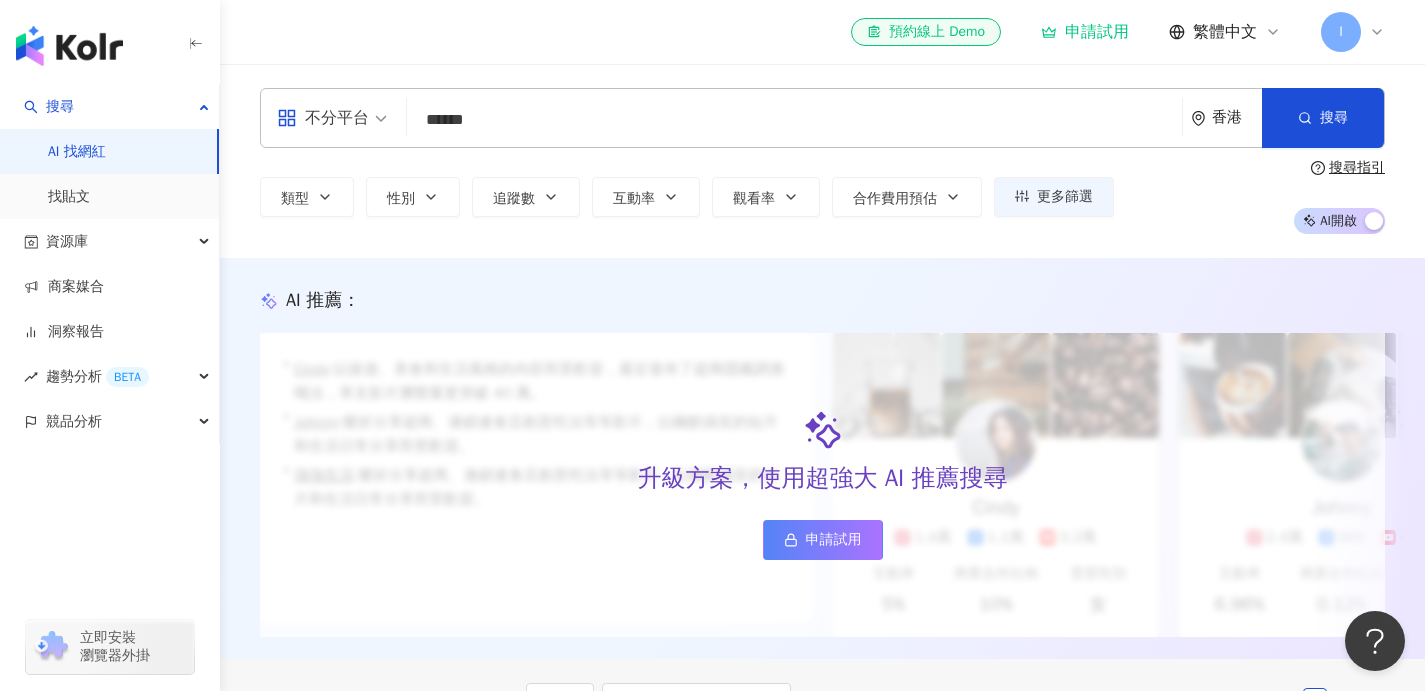 click on "******" at bounding box center [794, 120] 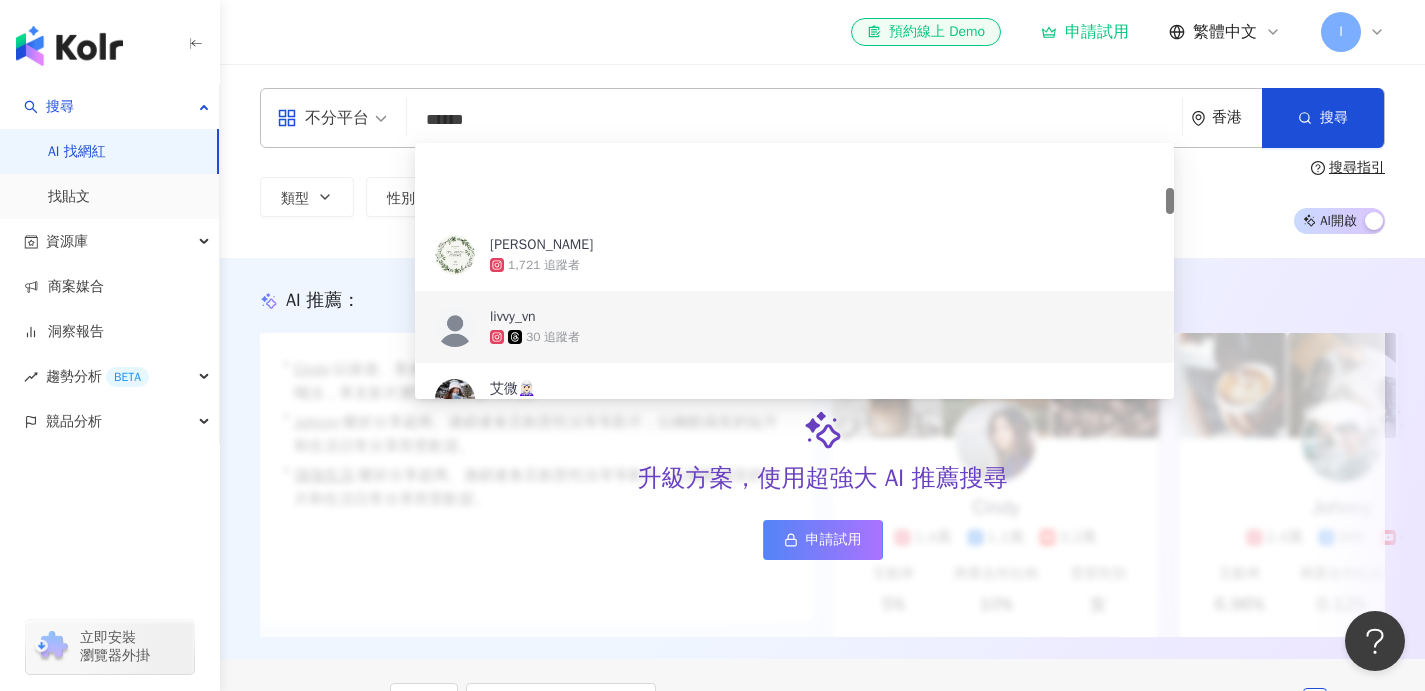 scroll, scrollTop: 434, scrollLeft: 0, axis: vertical 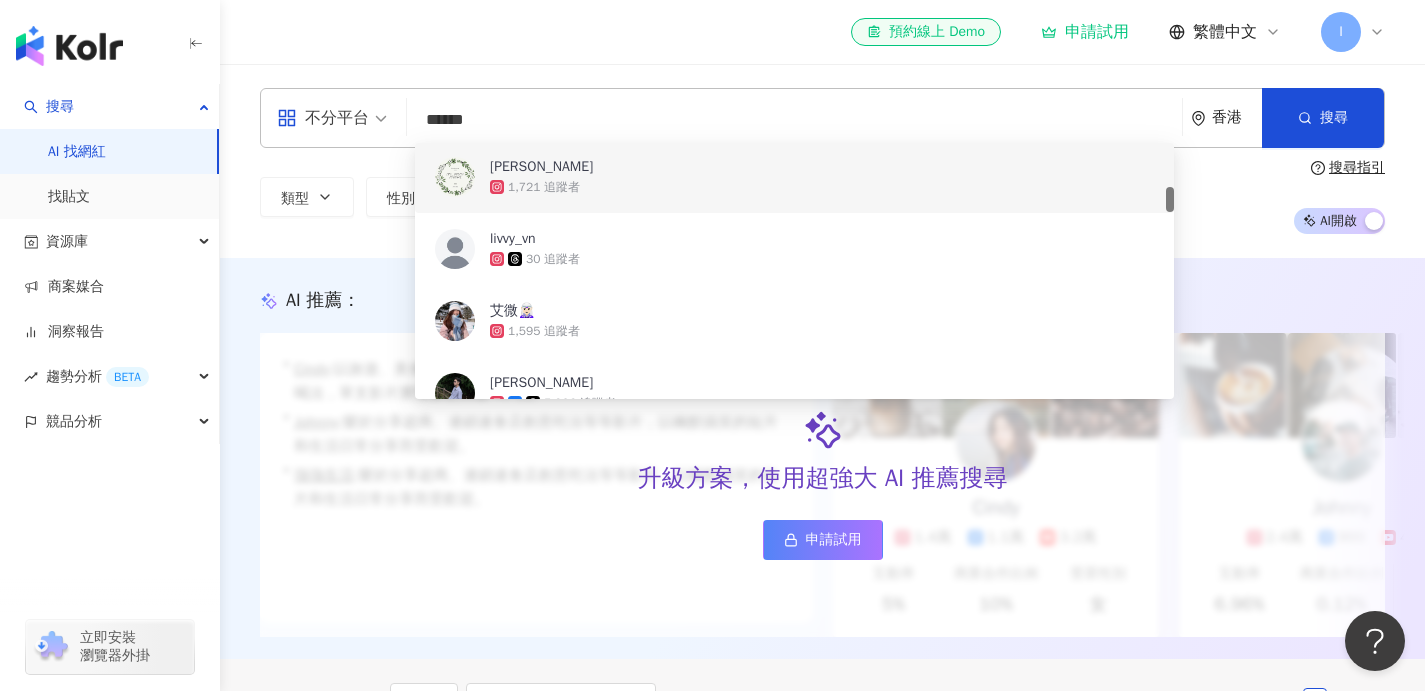 drag, startPoint x: 506, startPoint y: 124, endPoint x: 363, endPoint y: 118, distance: 143.12582 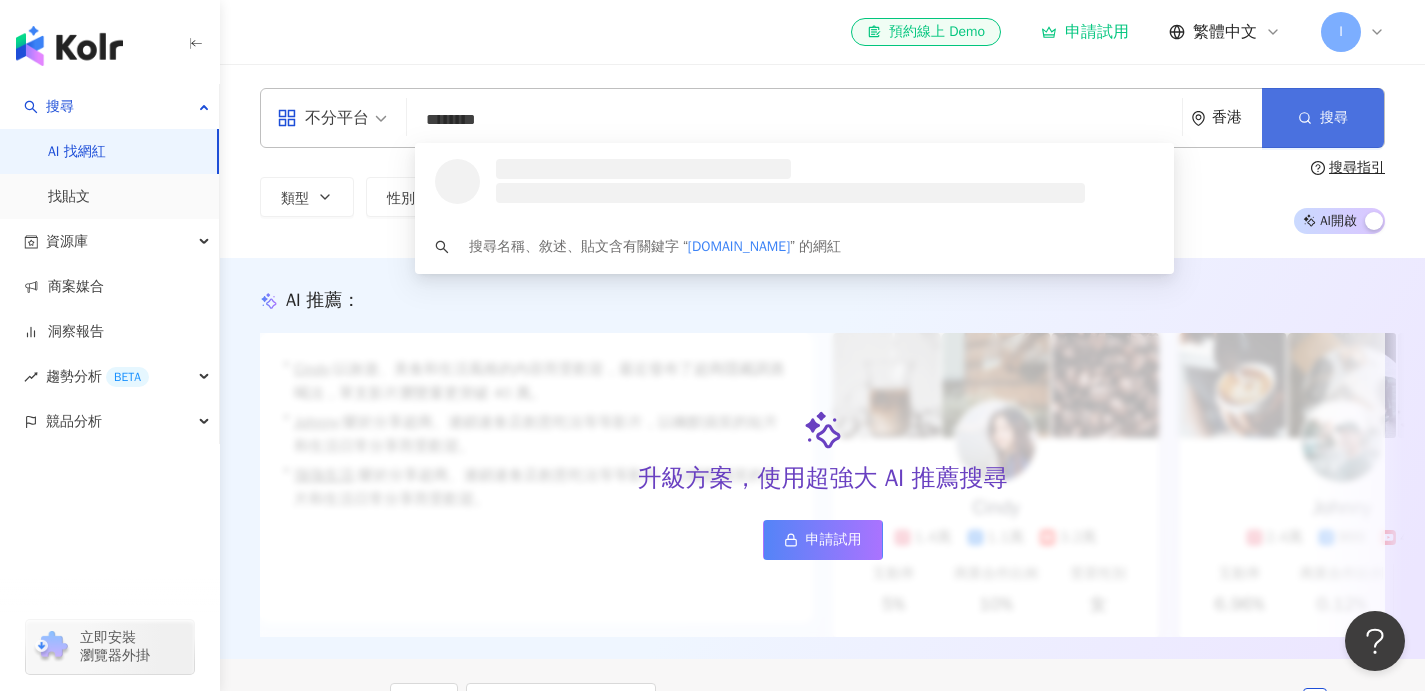 scroll, scrollTop: 0, scrollLeft: 0, axis: both 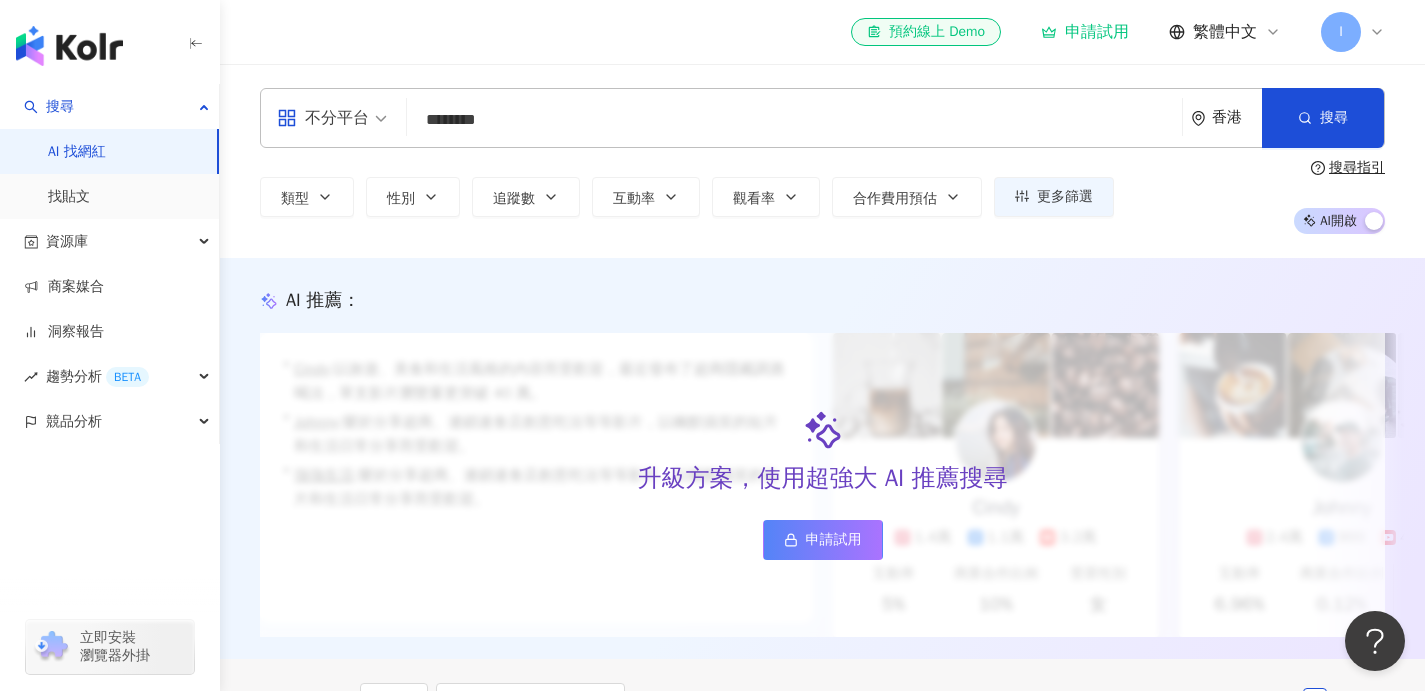 click on "********" at bounding box center (794, 120) 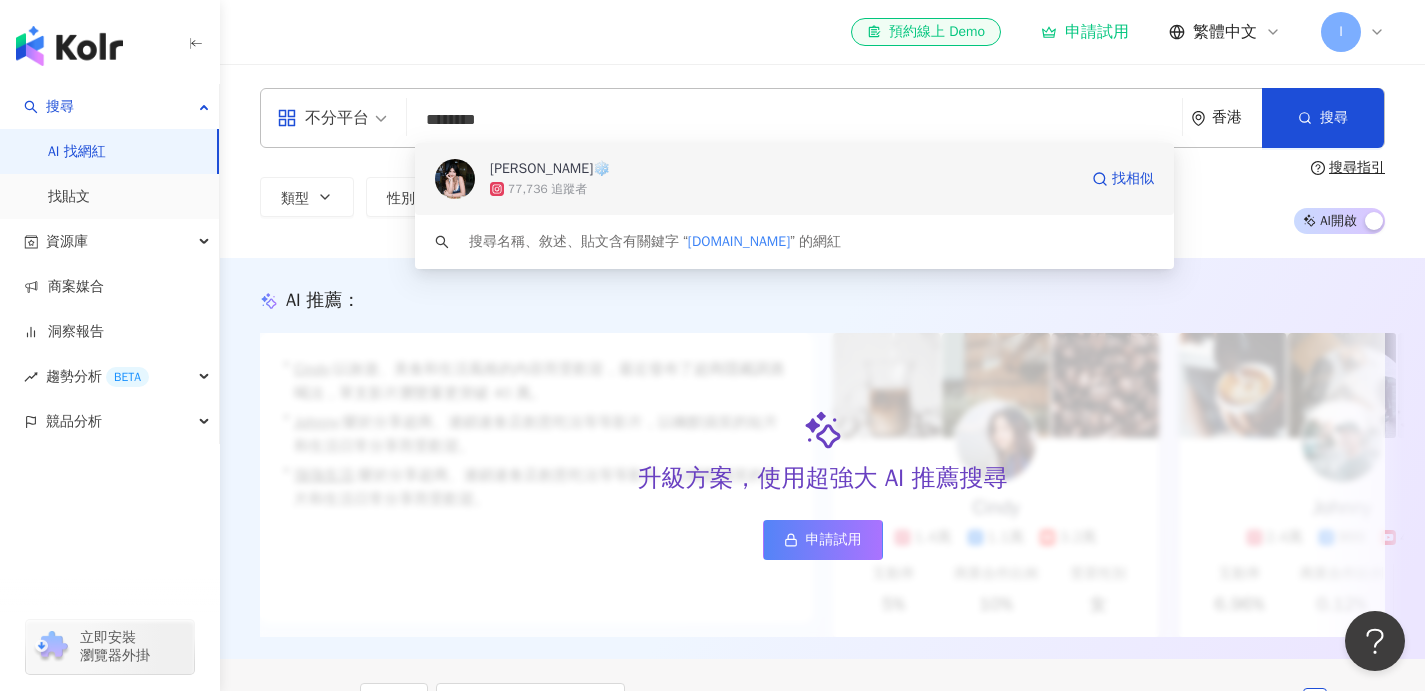 click on "77,736   追蹤者" at bounding box center [783, 189] 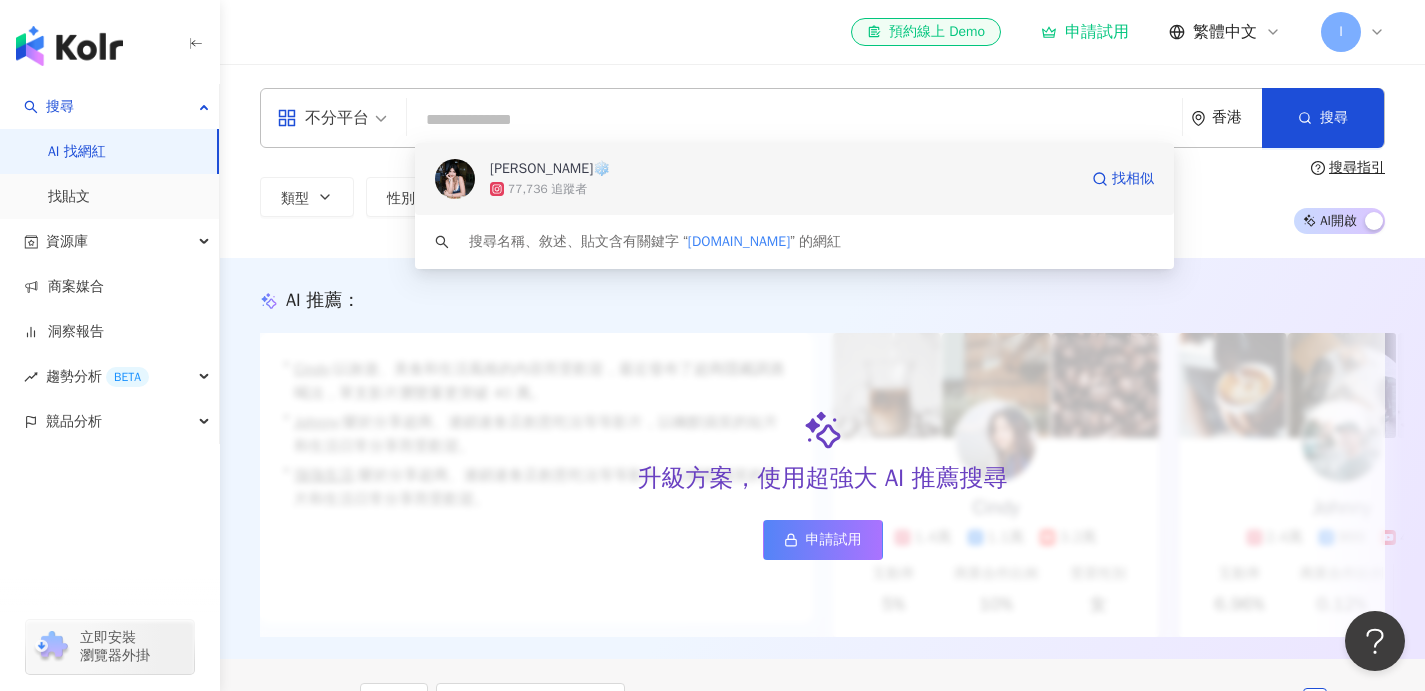 type 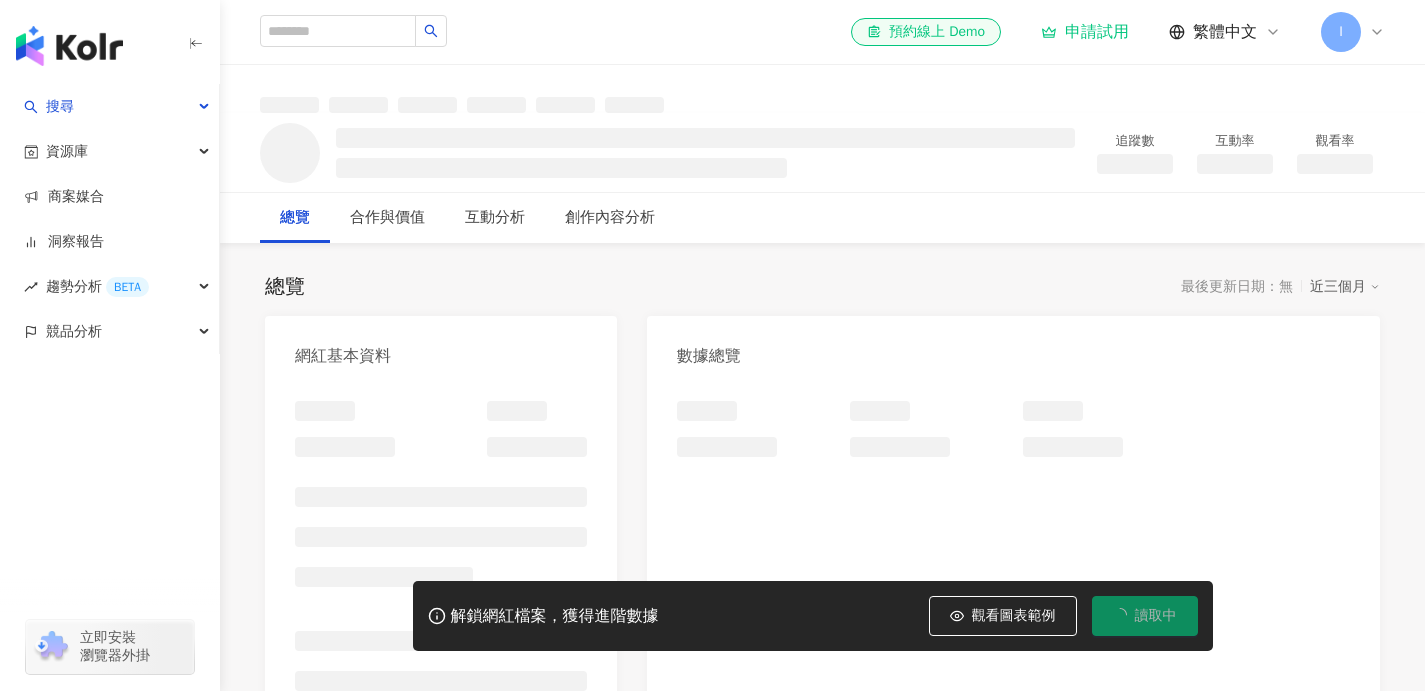 scroll, scrollTop: 0, scrollLeft: 0, axis: both 